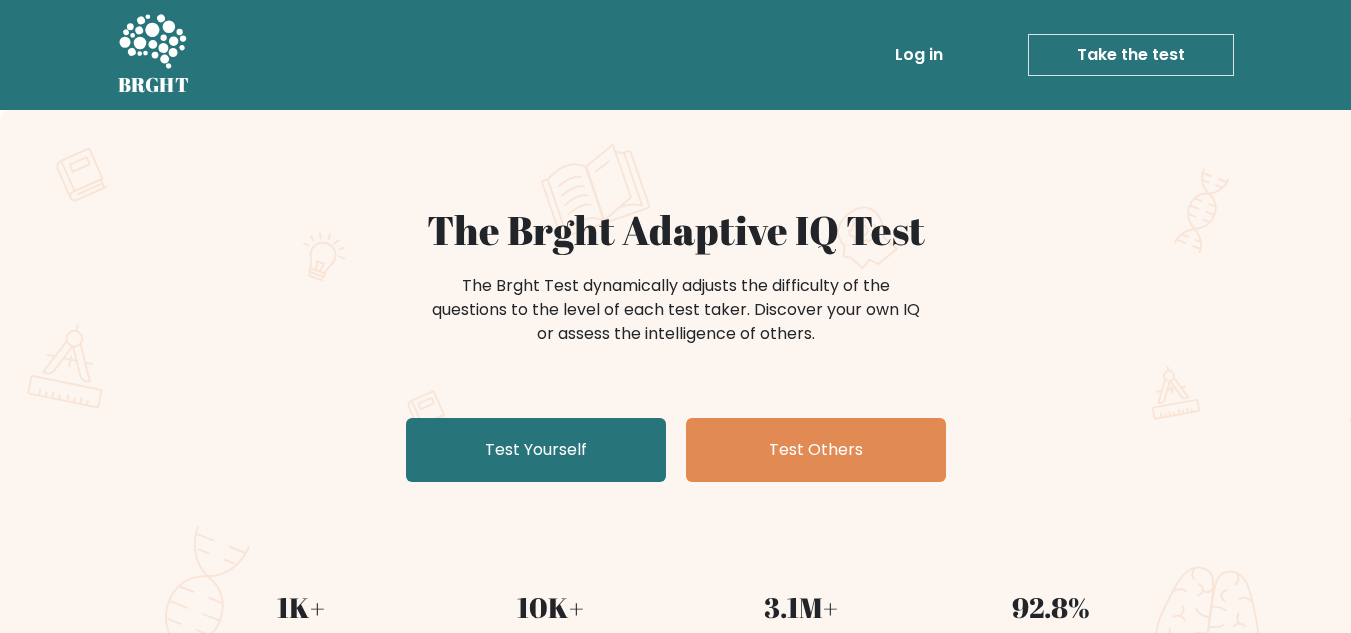 scroll, scrollTop: 0, scrollLeft: 0, axis: both 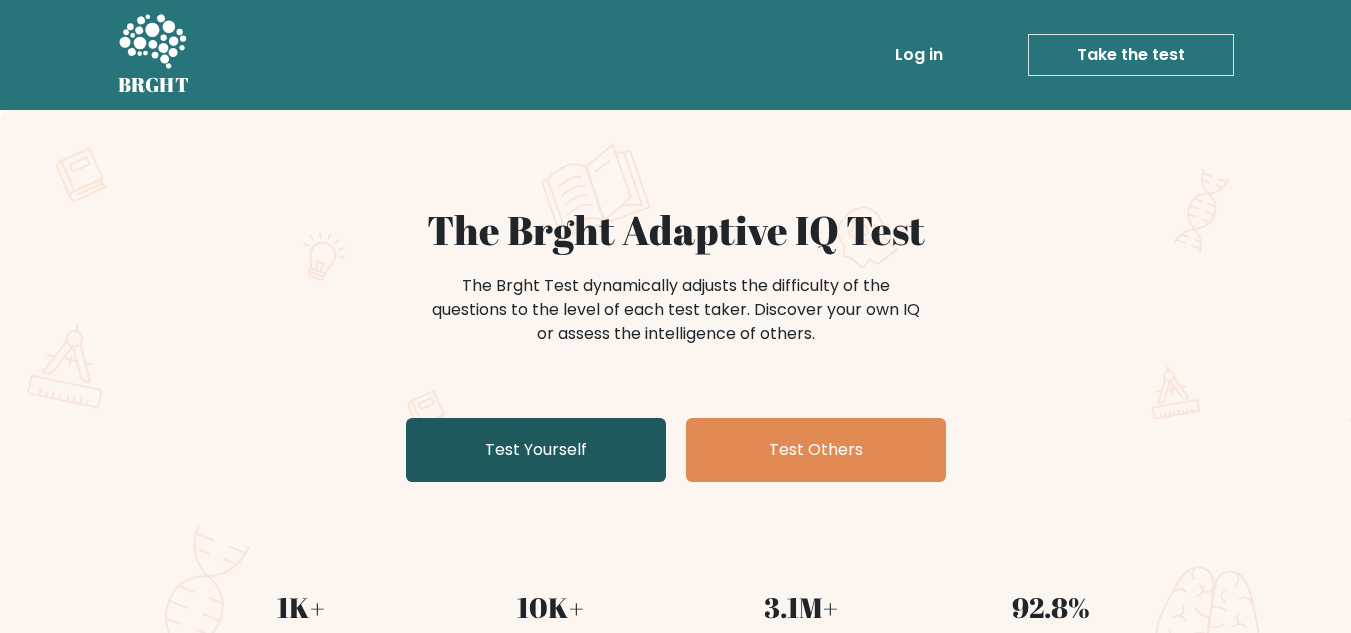 click on "Test Yourself" at bounding box center [536, 450] 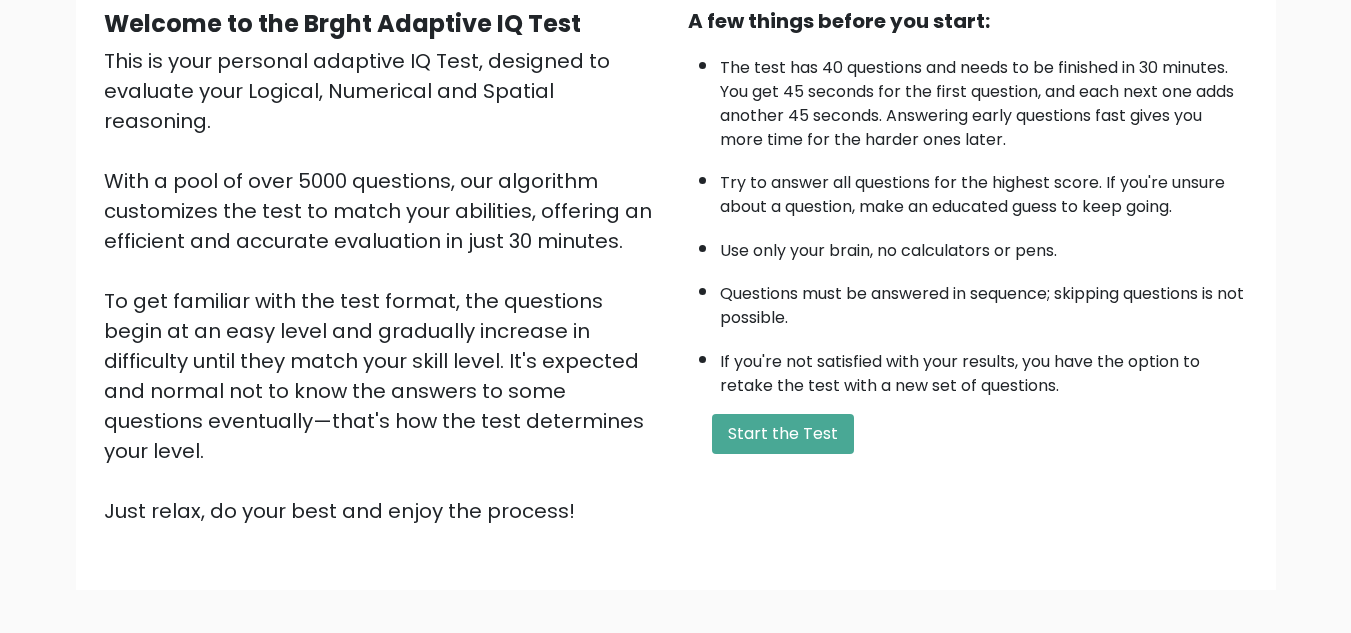 scroll, scrollTop: 201, scrollLeft: 0, axis: vertical 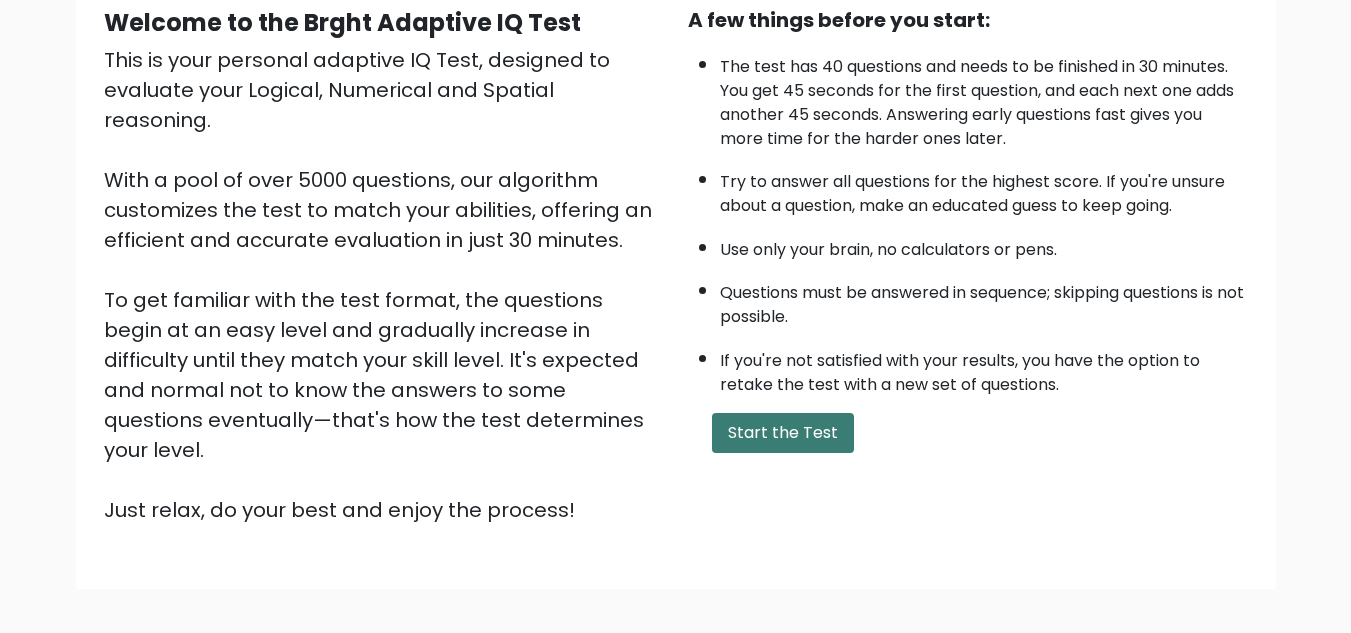 click on "Start the Test" at bounding box center [783, 433] 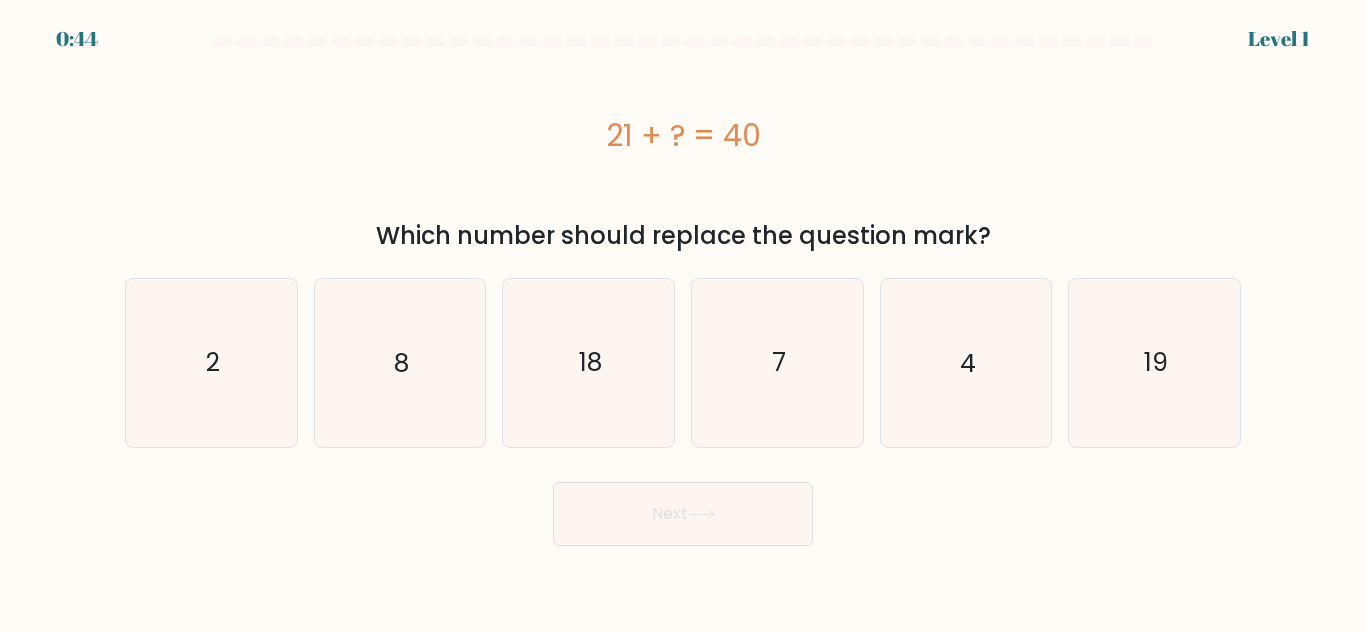 scroll, scrollTop: 0, scrollLeft: 0, axis: both 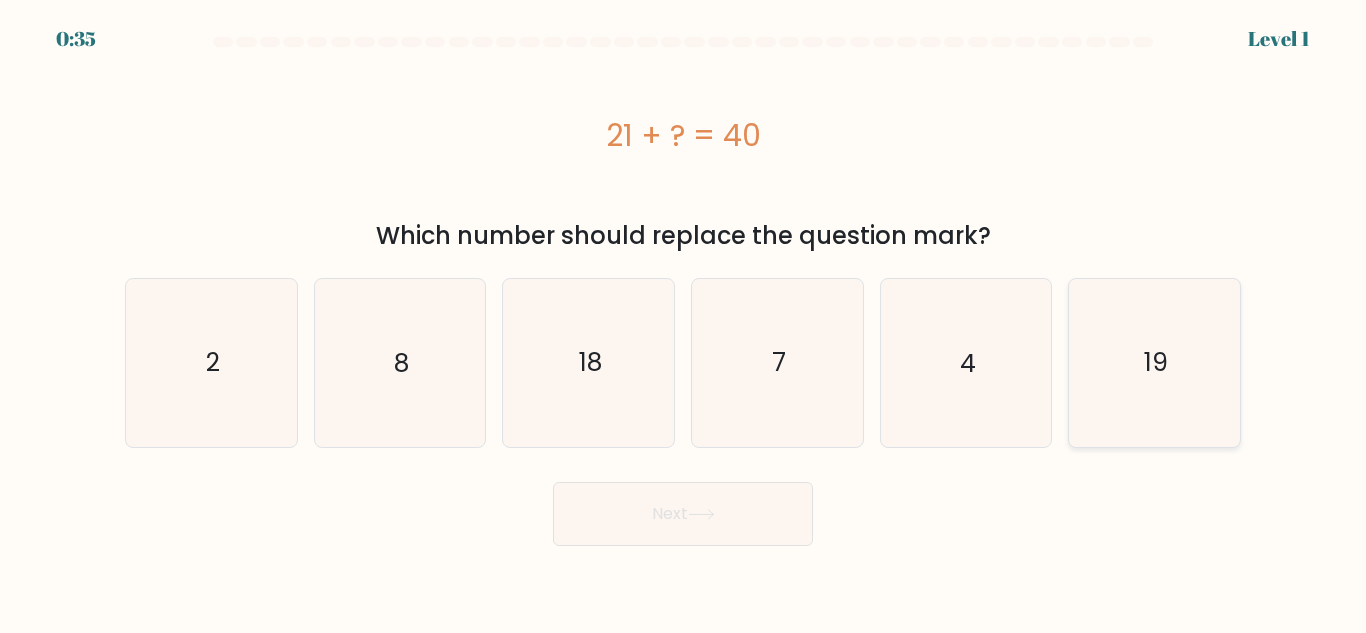 drag, startPoint x: 1009, startPoint y: 394, endPoint x: 1101, endPoint y: 396, distance: 92.021736 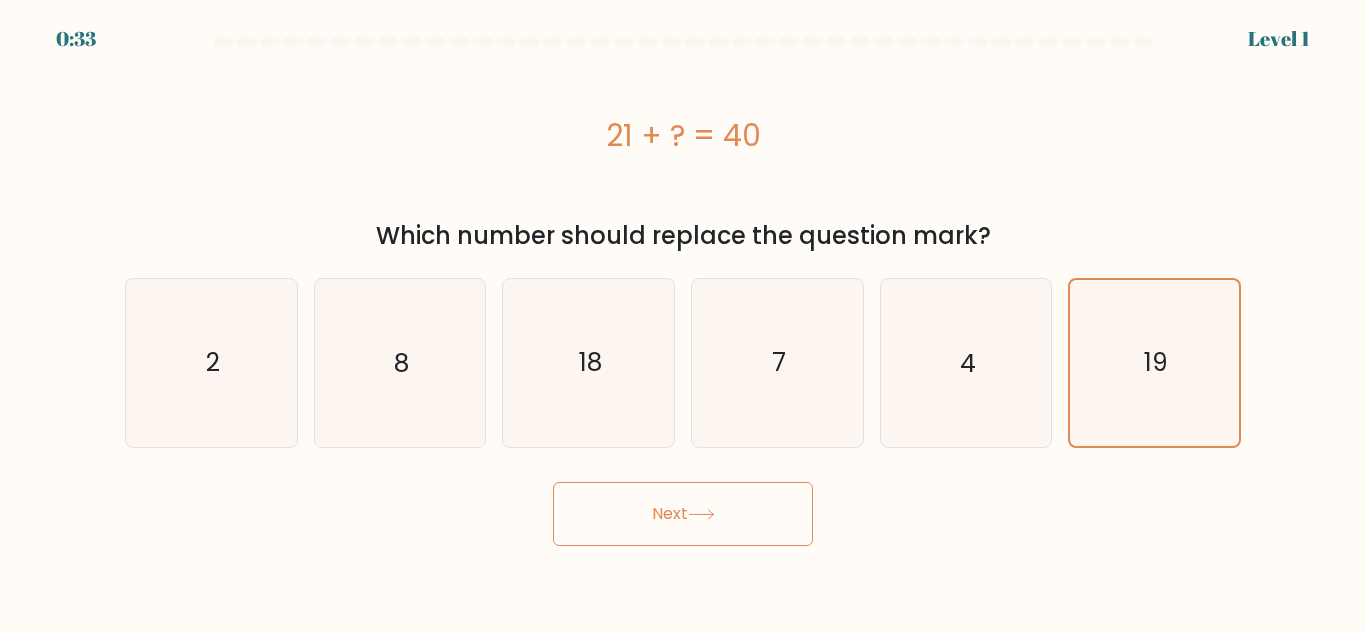 click on "Next" at bounding box center (683, 514) 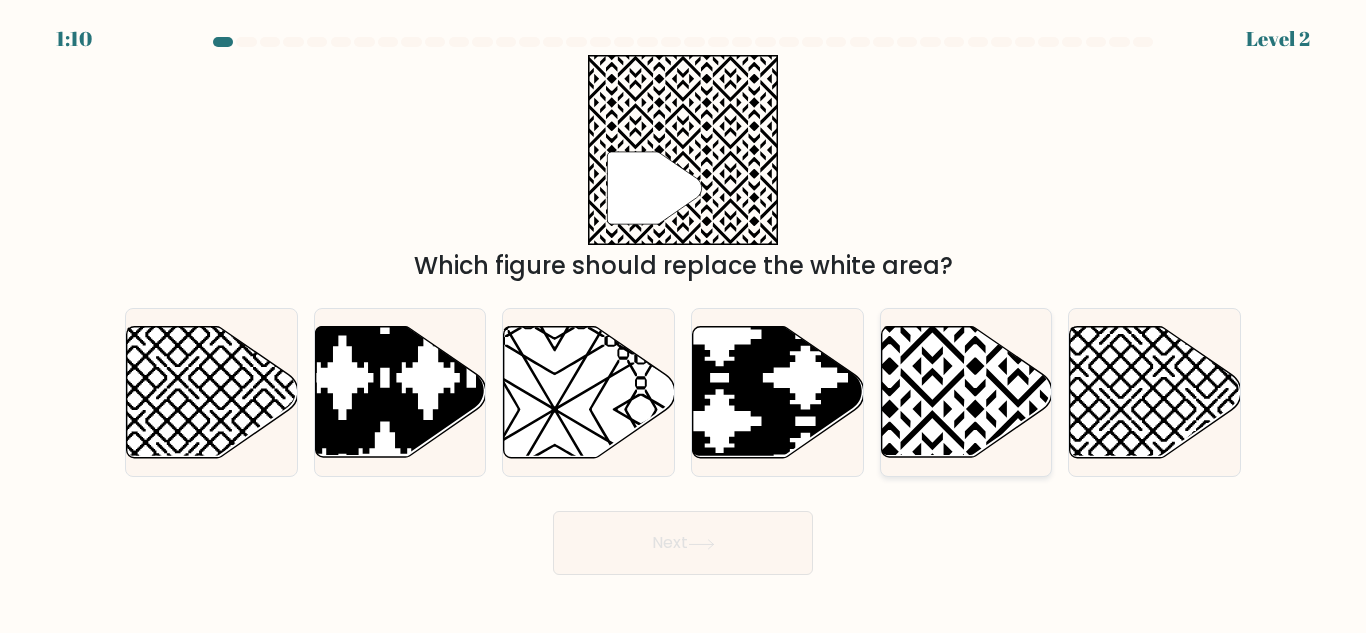 click at bounding box center [966, 392] 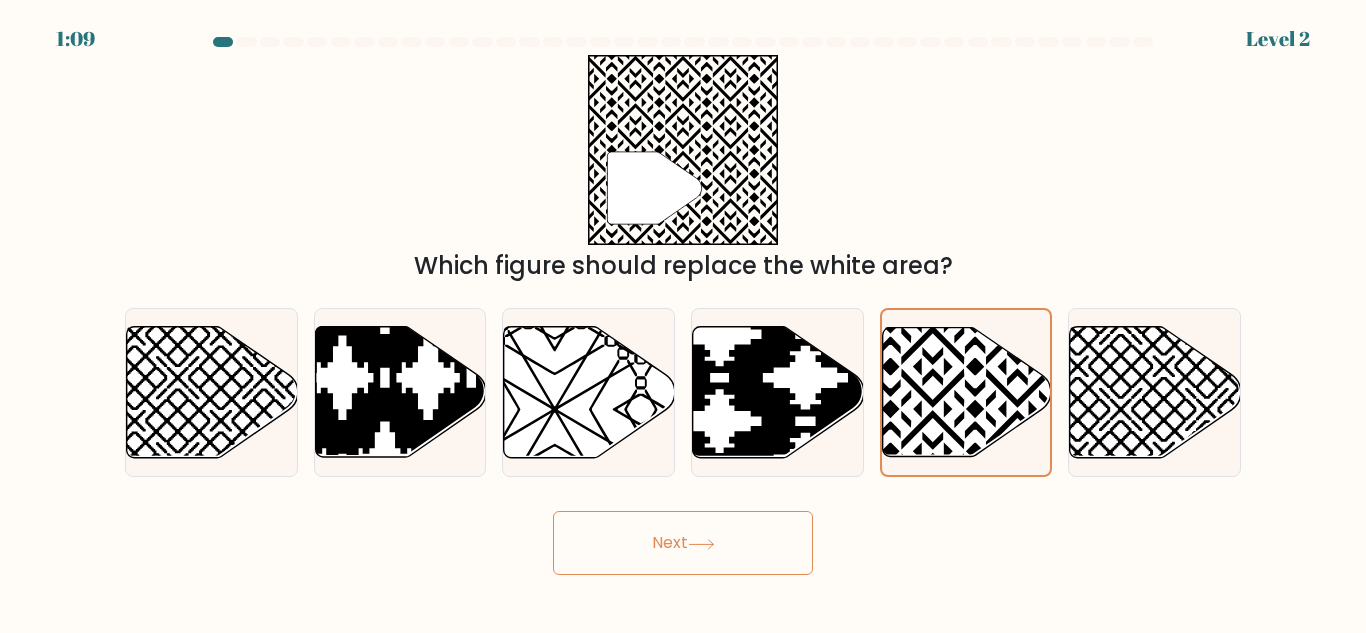 click on "Next" at bounding box center (683, 543) 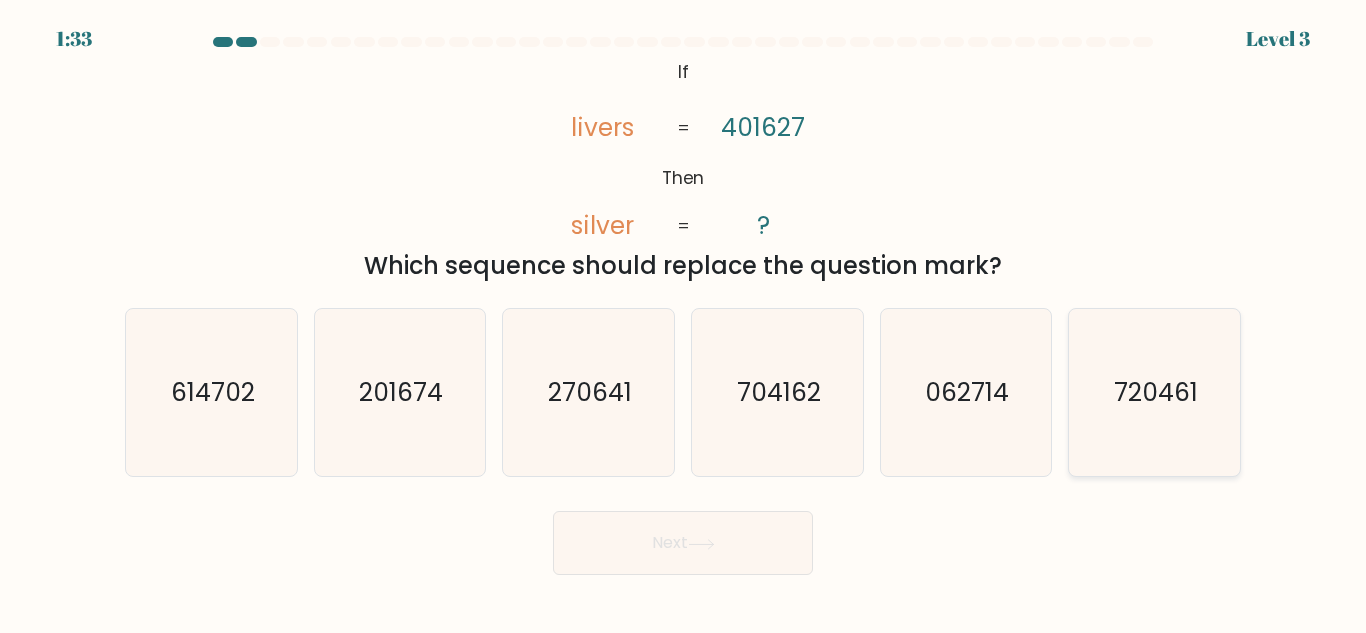 click on "720461" at bounding box center (1156, 392) 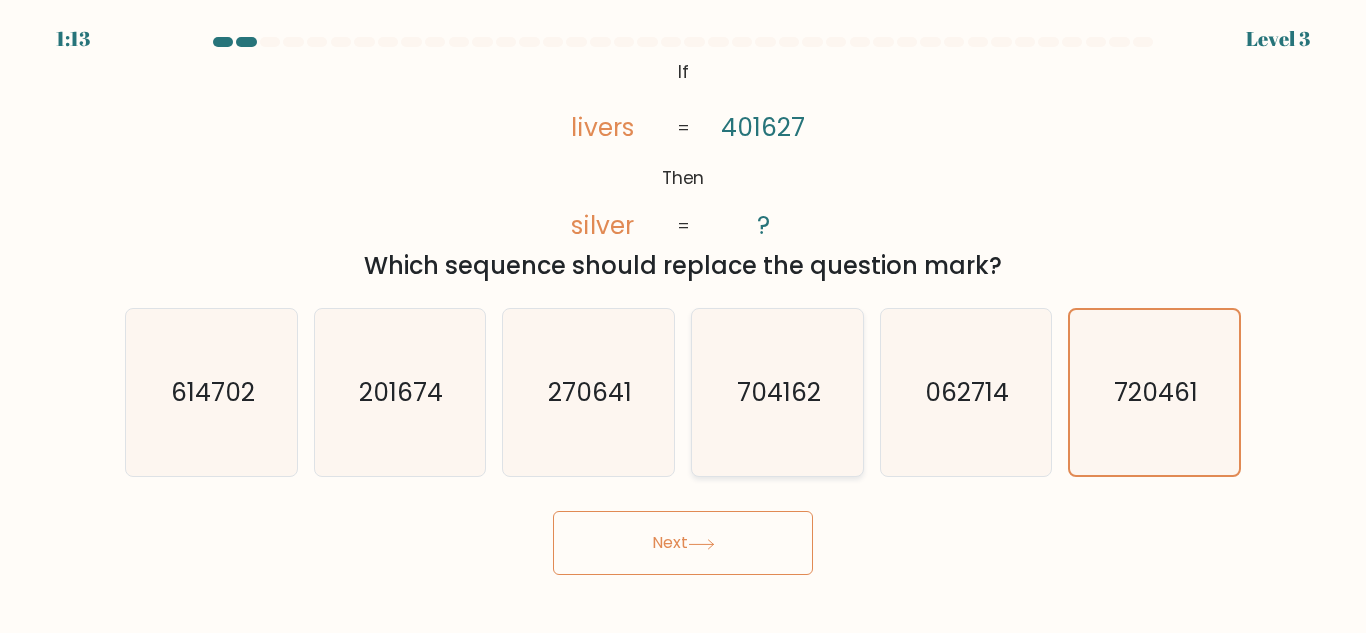 click on "704162" at bounding box center [777, 392] 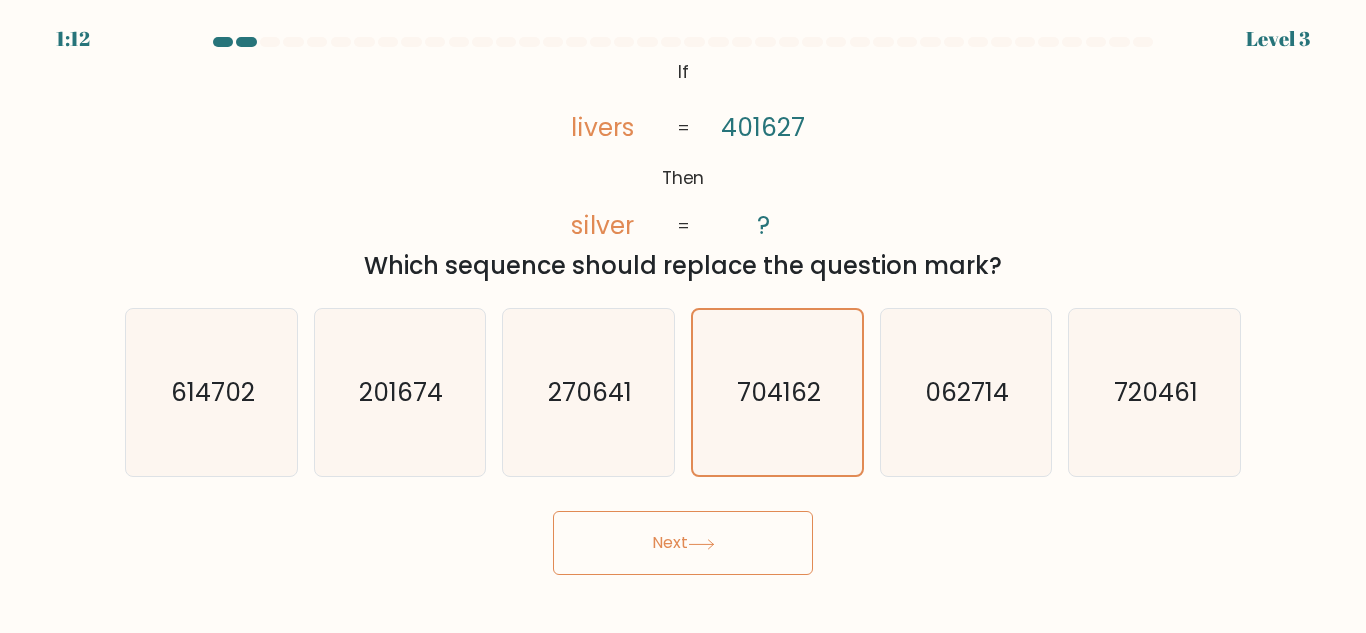 click on "Next" at bounding box center [683, 543] 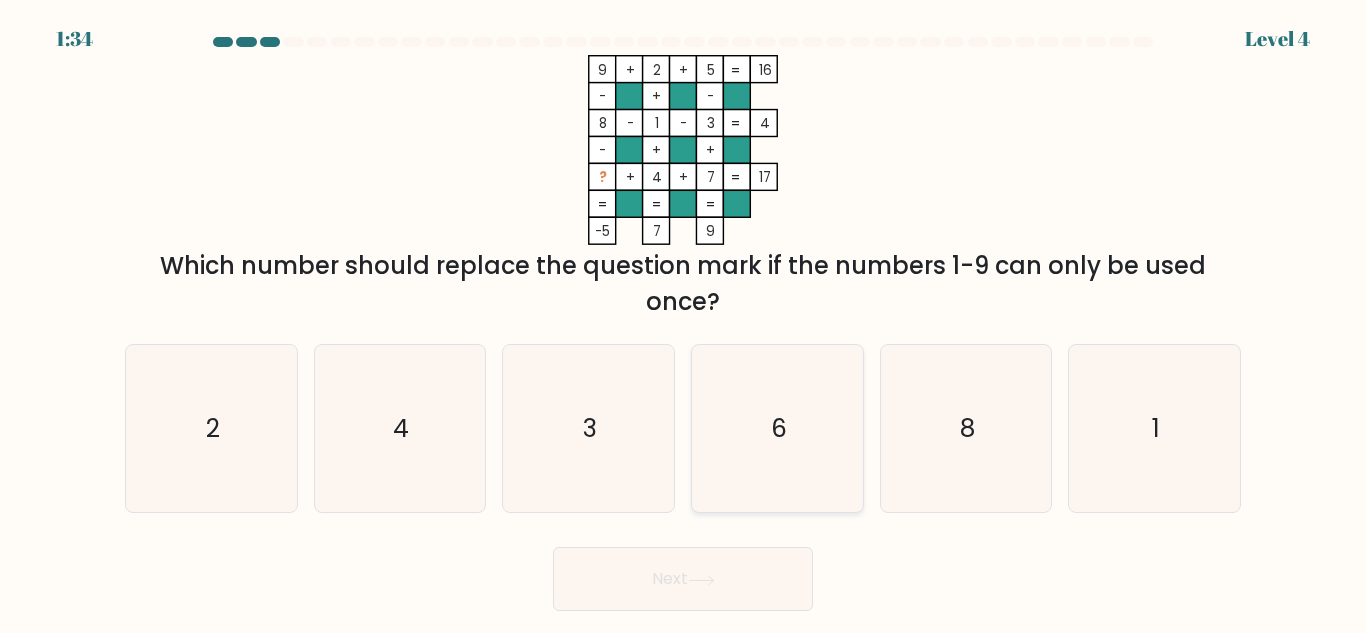 click on "6" at bounding box center [777, 428] 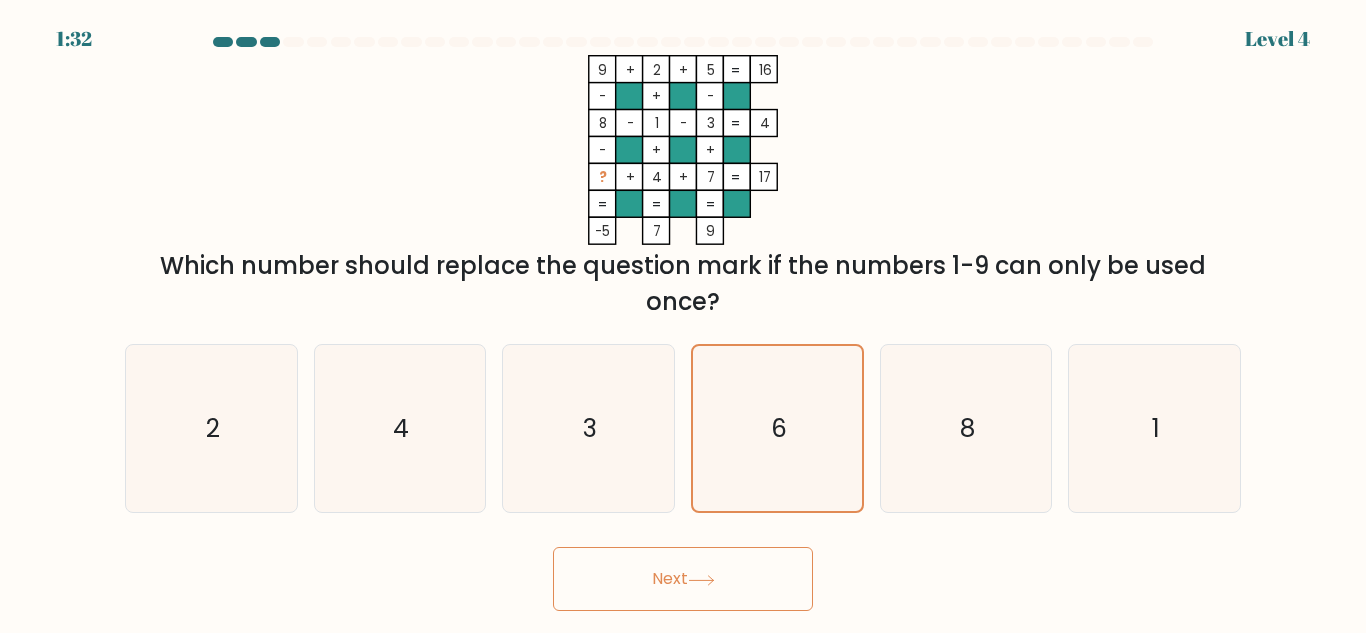 click on "Next" at bounding box center [683, 579] 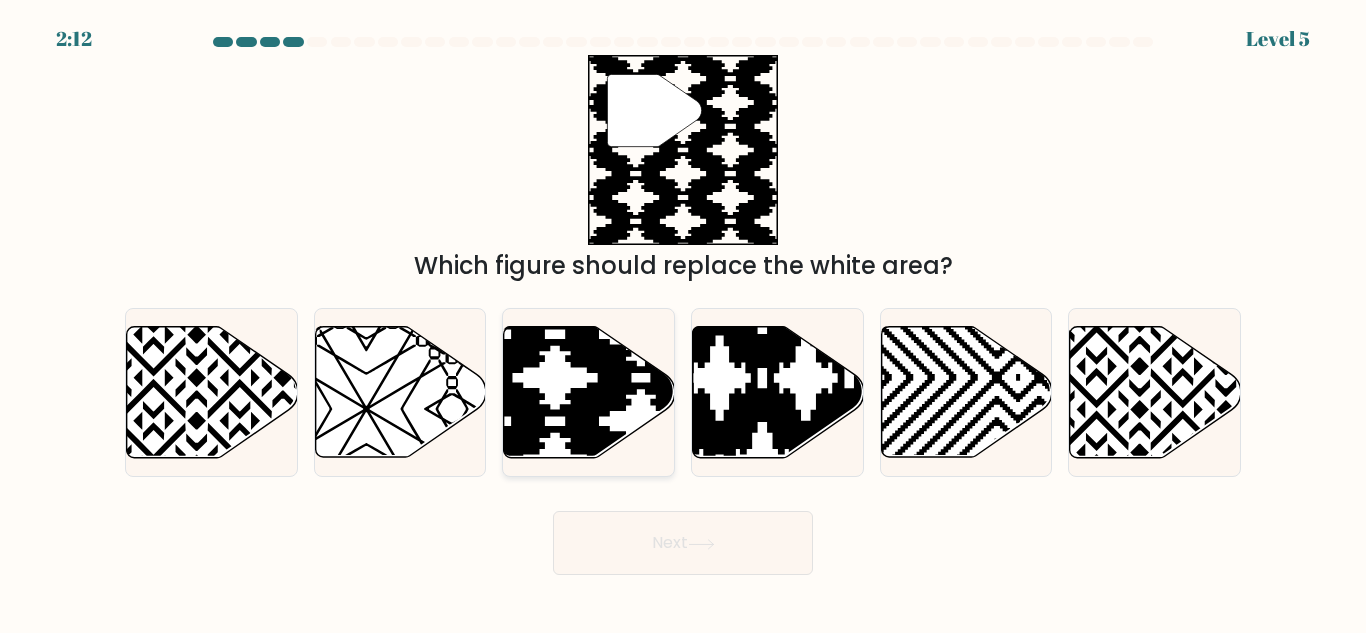 click at bounding box center [641, 464] 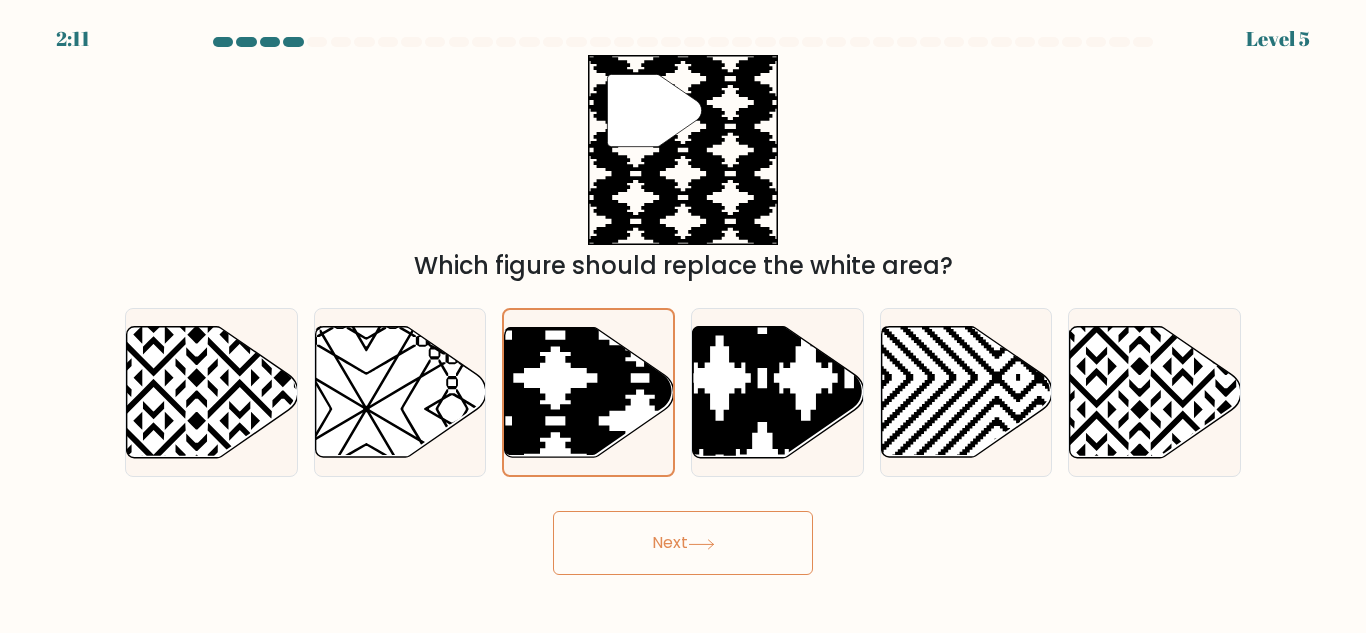 click on "Next" at bounding box center (683, 543) 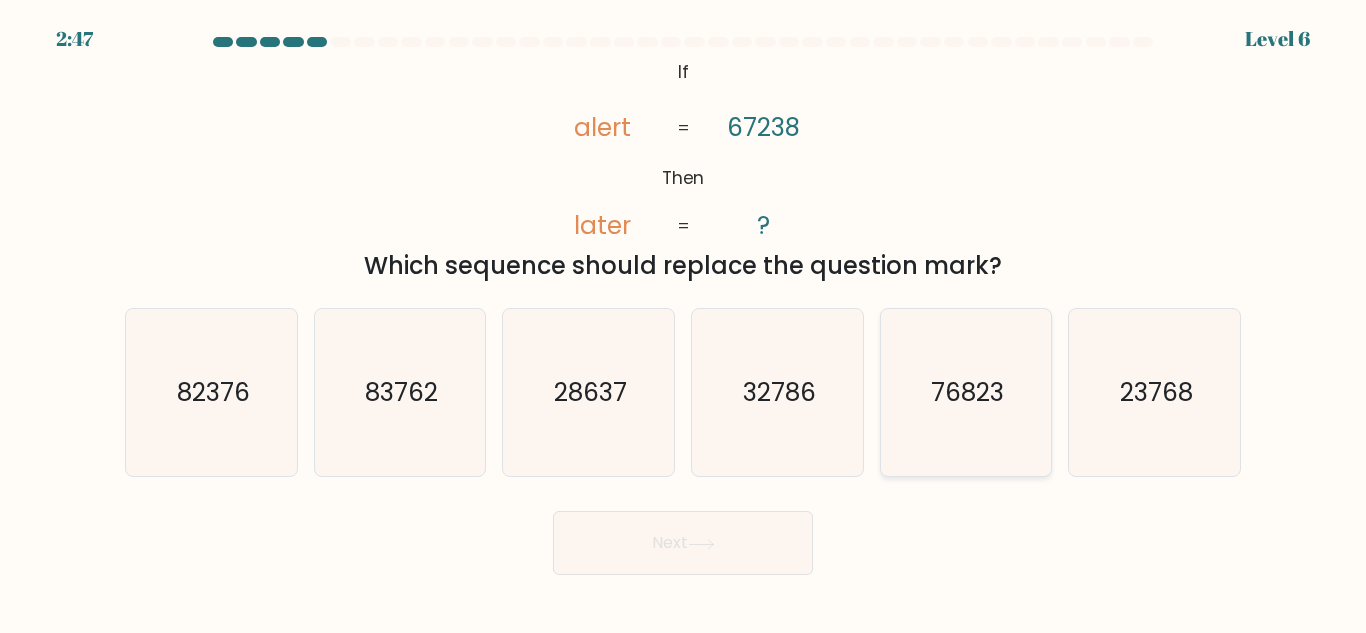 click on "76823" at bounding box center (967, 392) 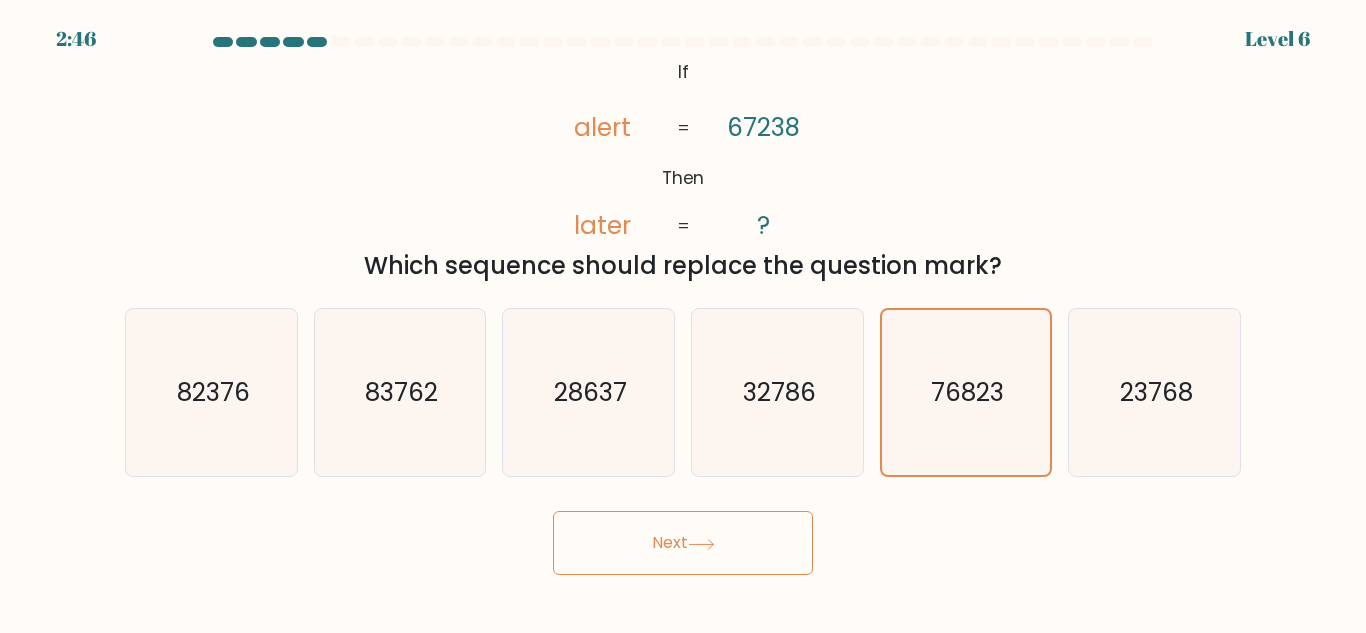 click on "Next" at bounding box center [683, 543] 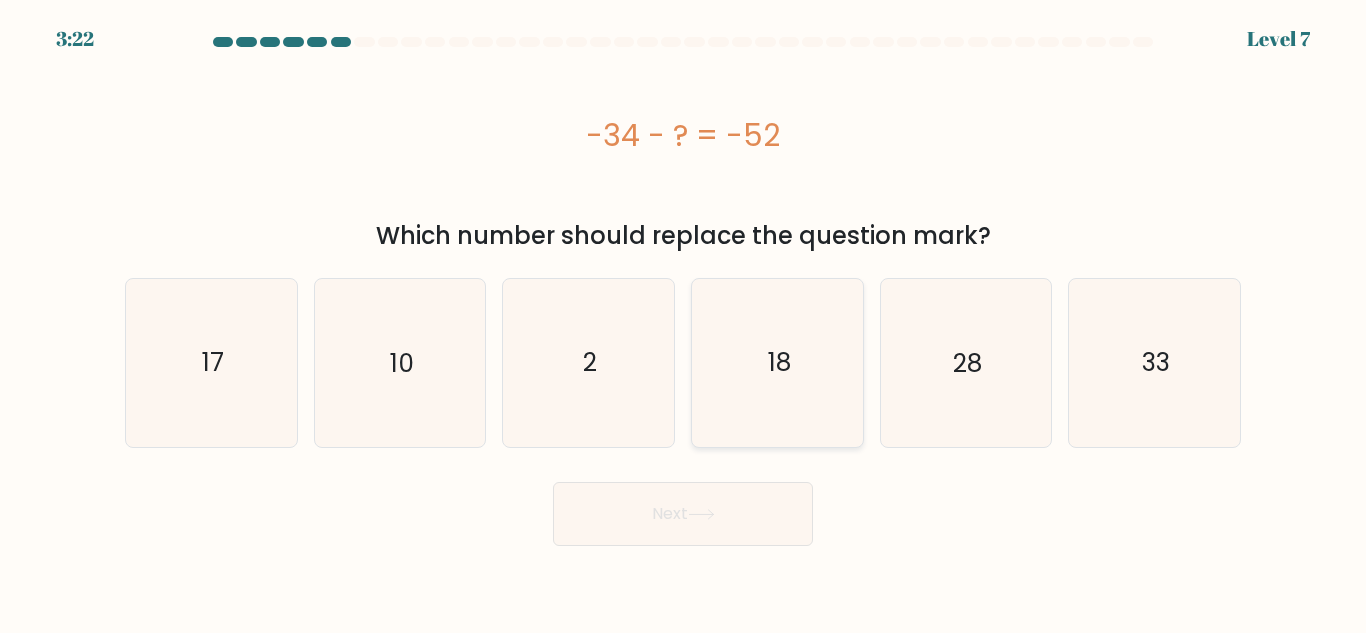 click on "18" at bounding box center (777, 362) 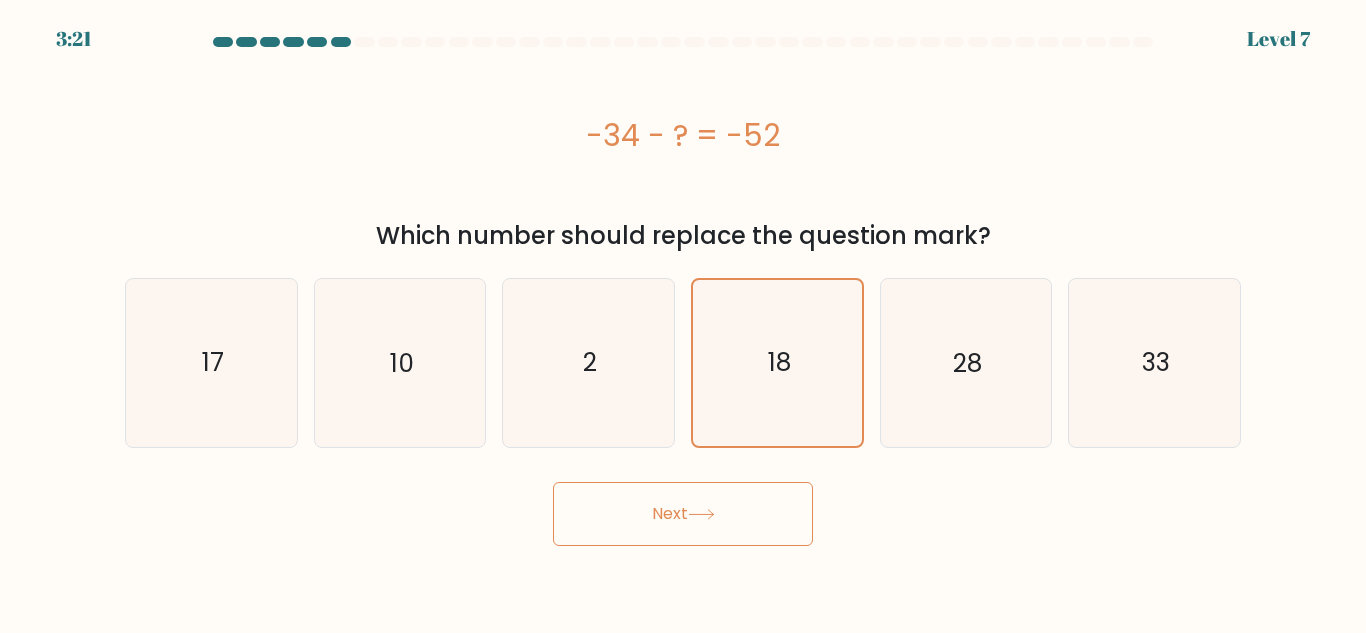 click on "Next" at bounding box center (683, 514) 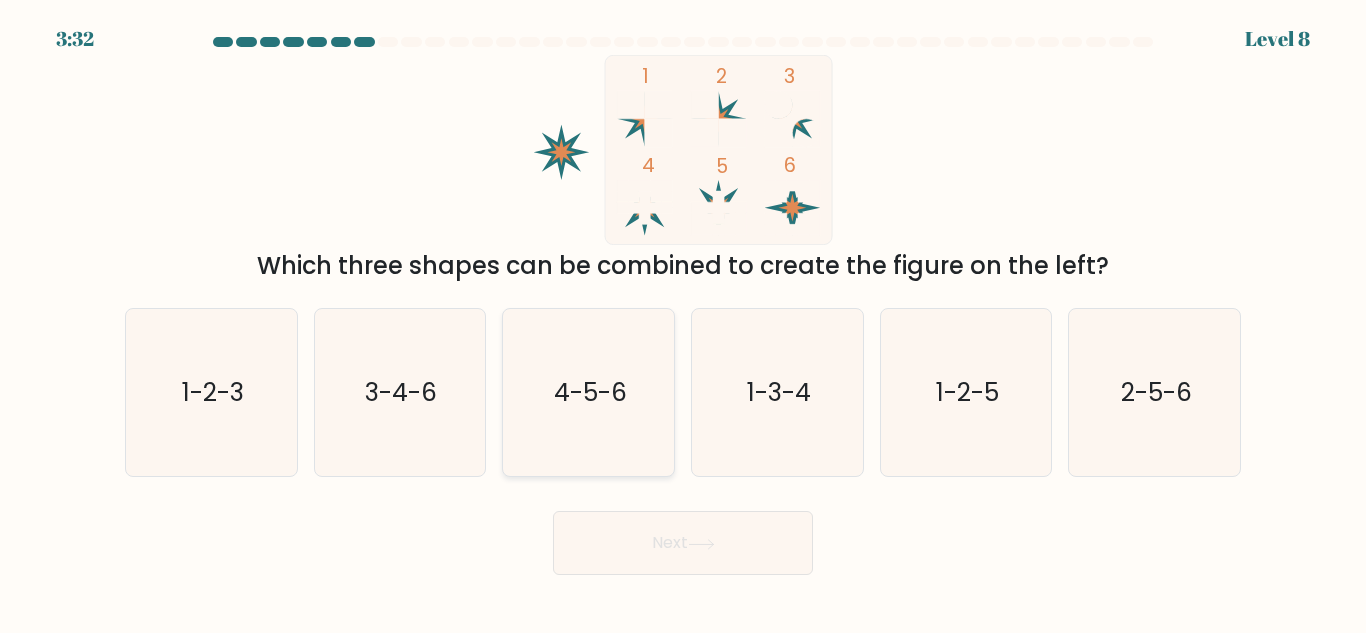 click on "4-5-6" at bounding box center (590, 392) 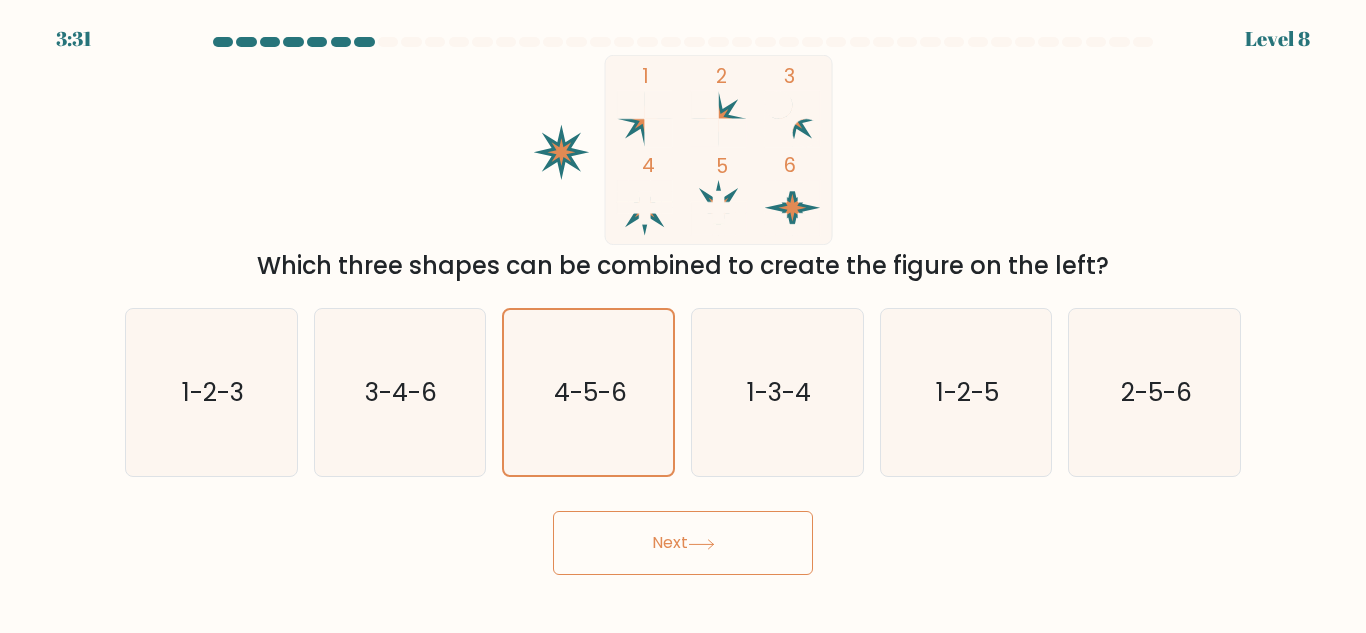 click on "Next" at bounding box center (683, 543) 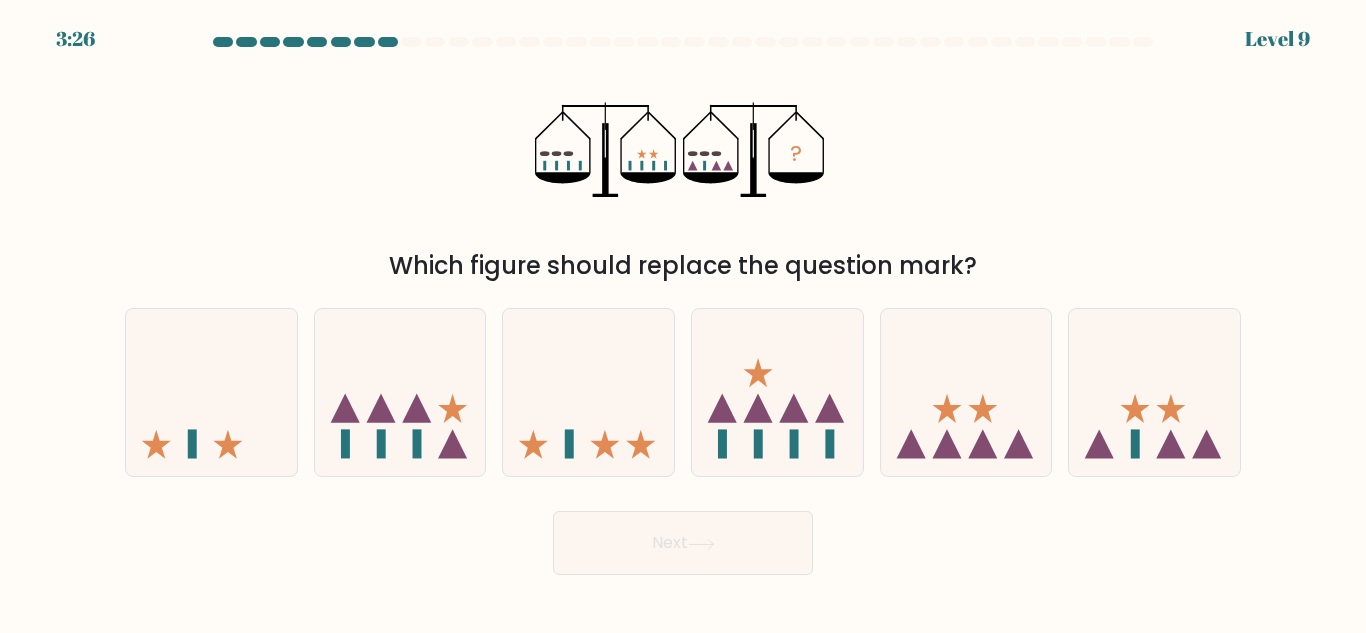 click on "Next" at bounding box center [683, 543] 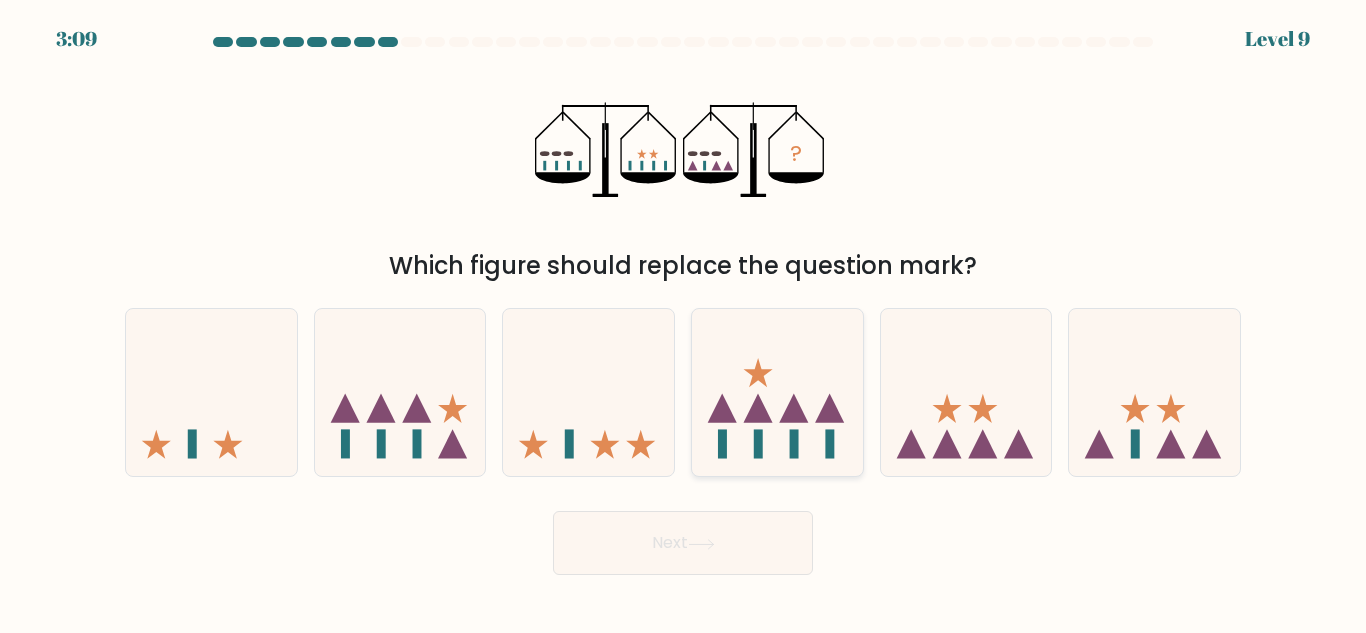 click at bounding box center (777, 392) 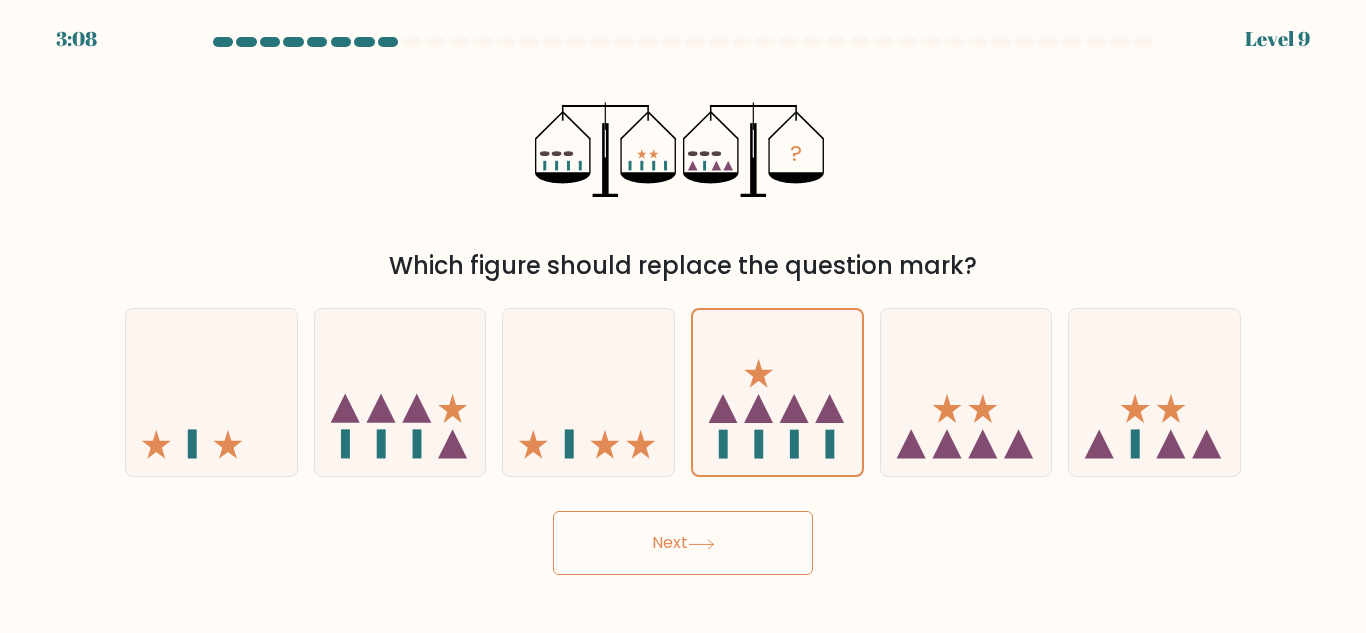click on "Next" at bounding box center [683, 543] 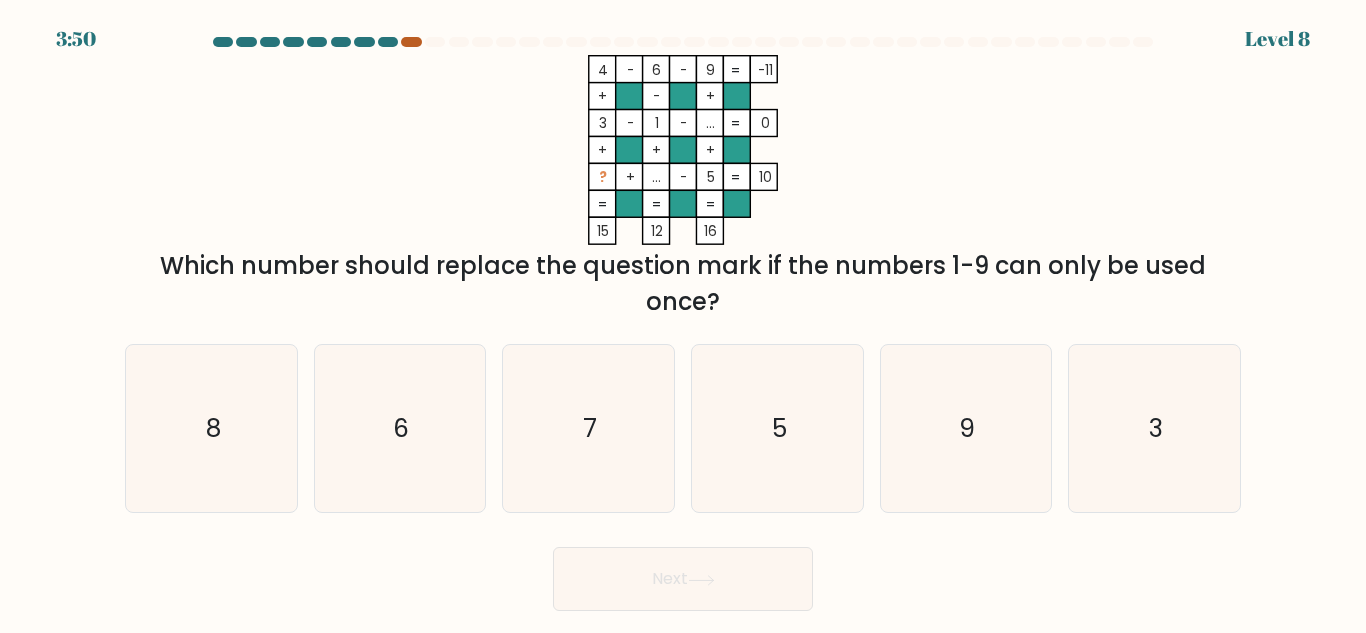 click at bounding box center (411, 42) 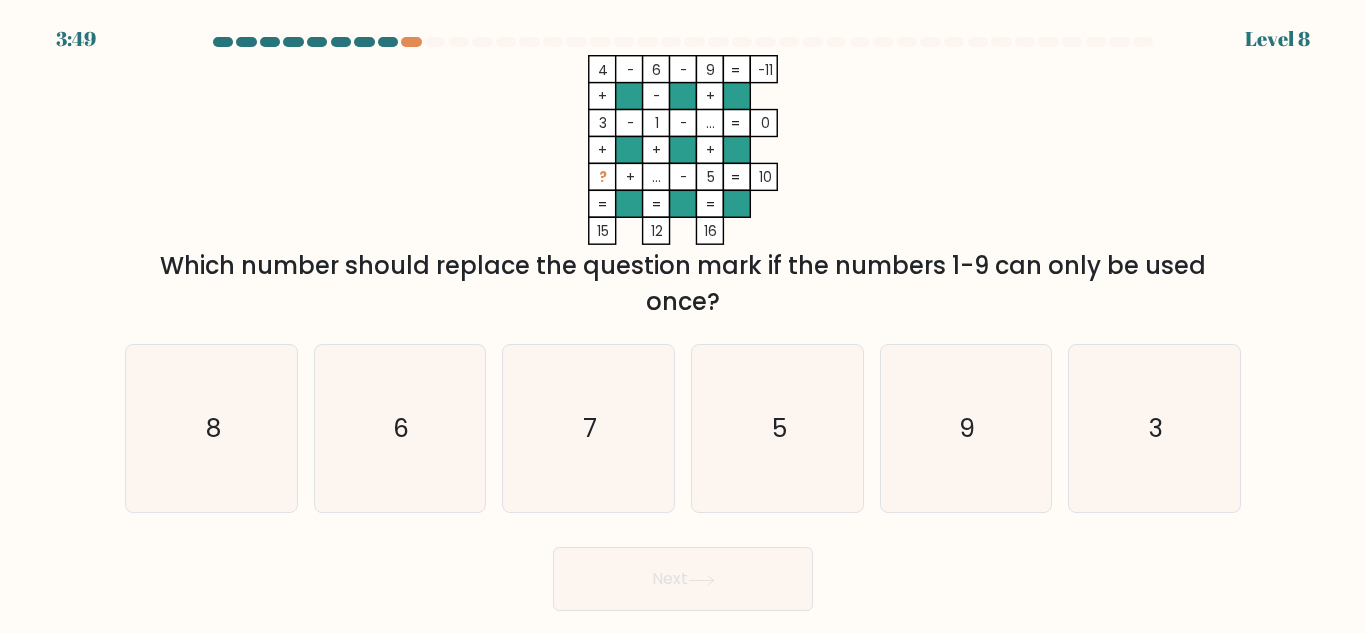 click at bounding box center (388, 42) 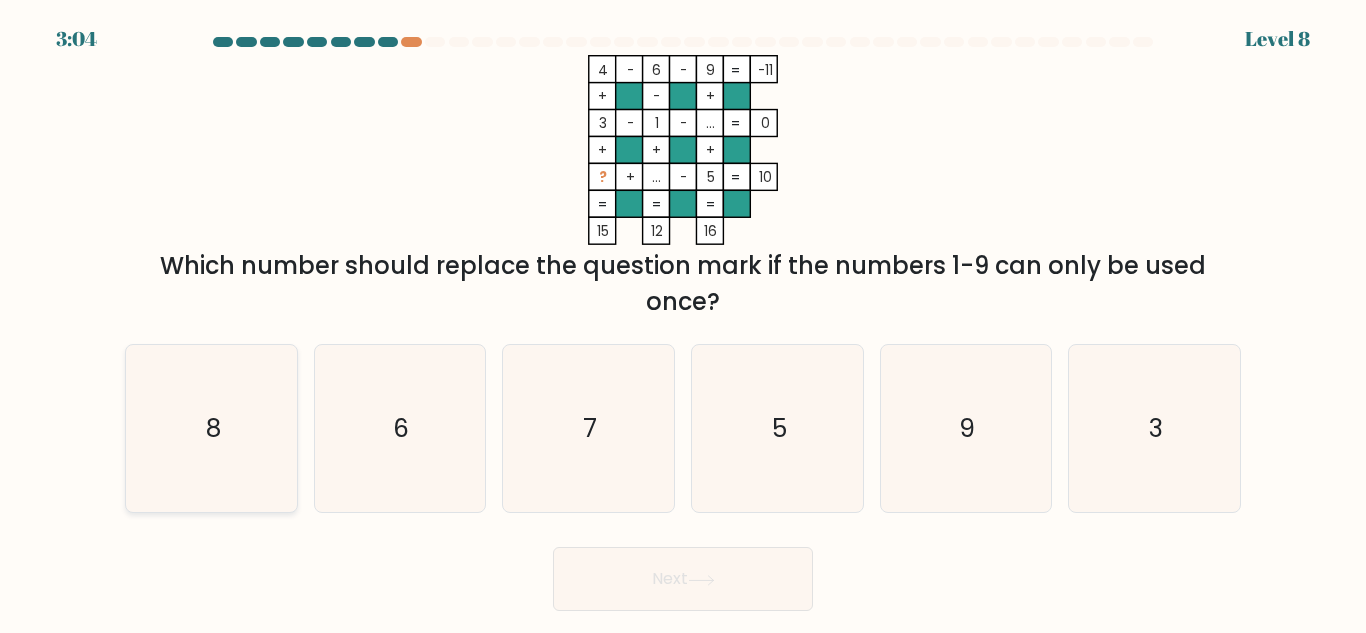 click on "8" at bounding box center [211, 428] 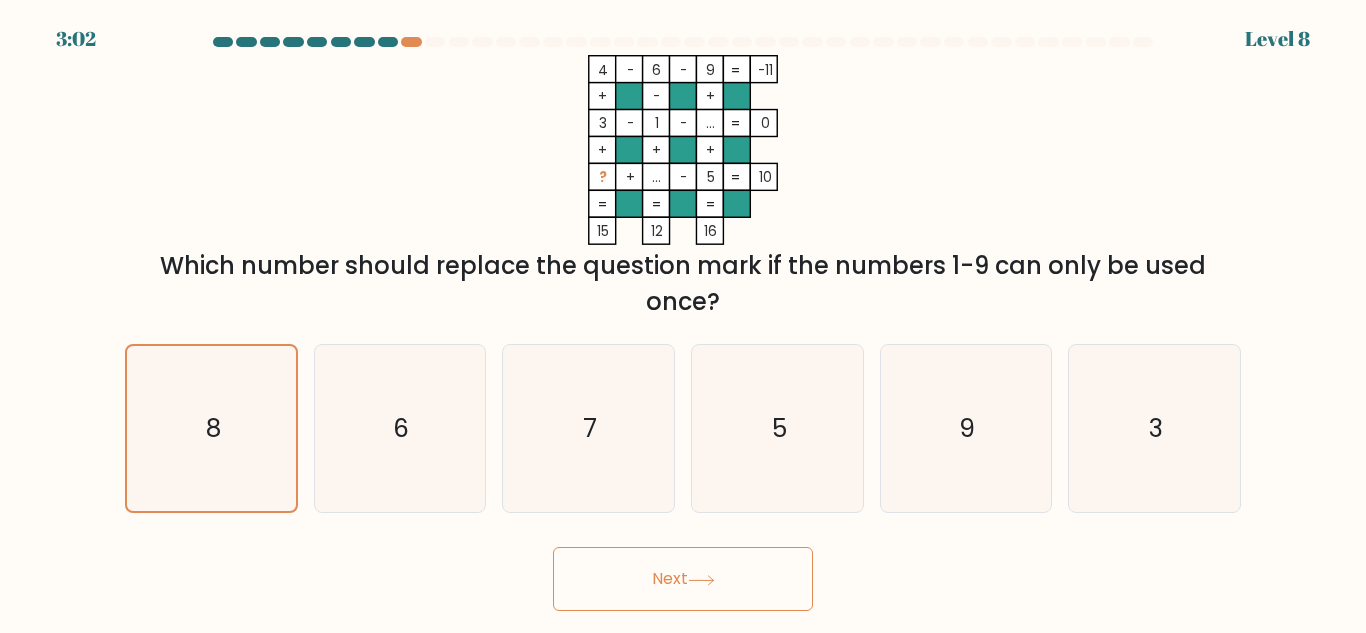 click on "Next" at bounding box center (683, 579) 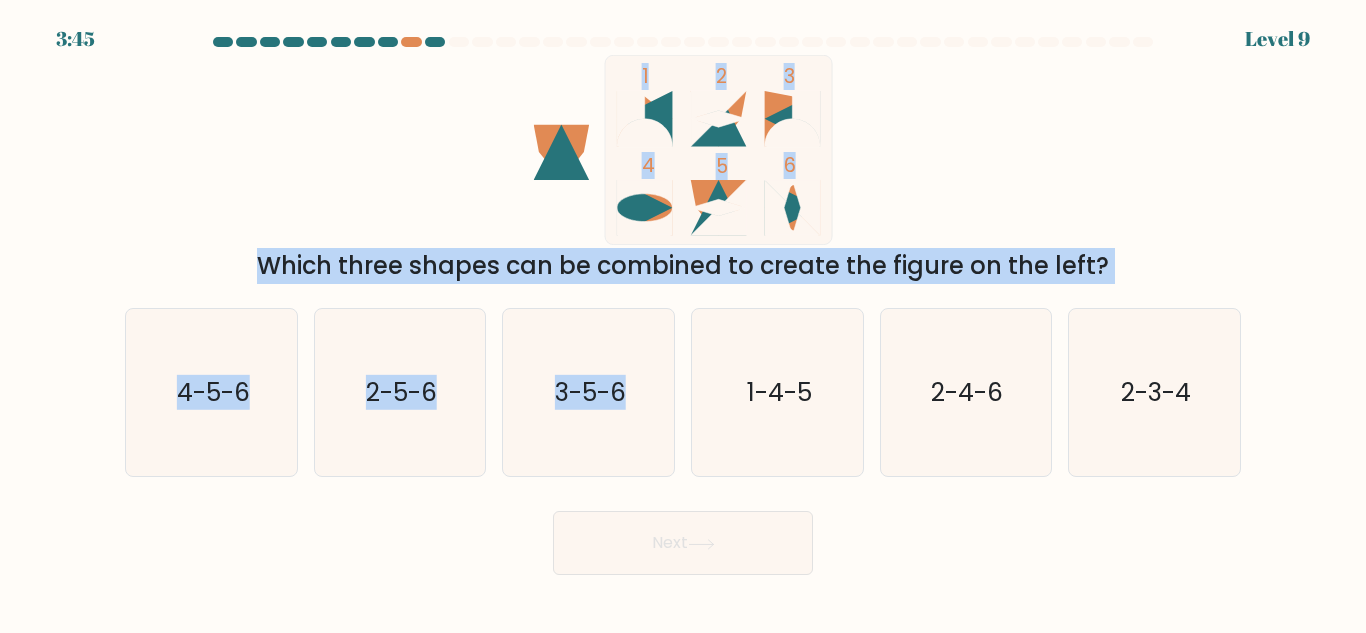drag, startPoint x: 706, startPoint y: 364, endPoint x: 751, endPoint y: 213, distance: 157.56268 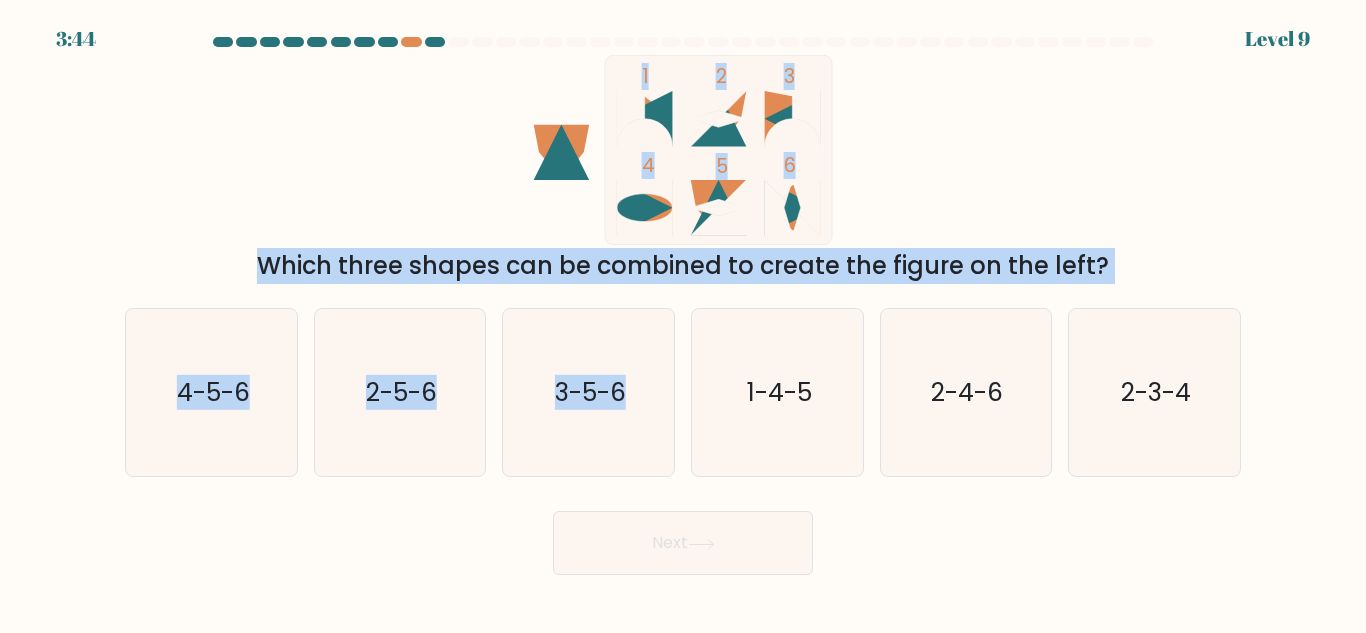 click on "1
2
3
4
5
6
Which three shapes can be combined to create the figure on the left?" at bounding box center [683, 169] 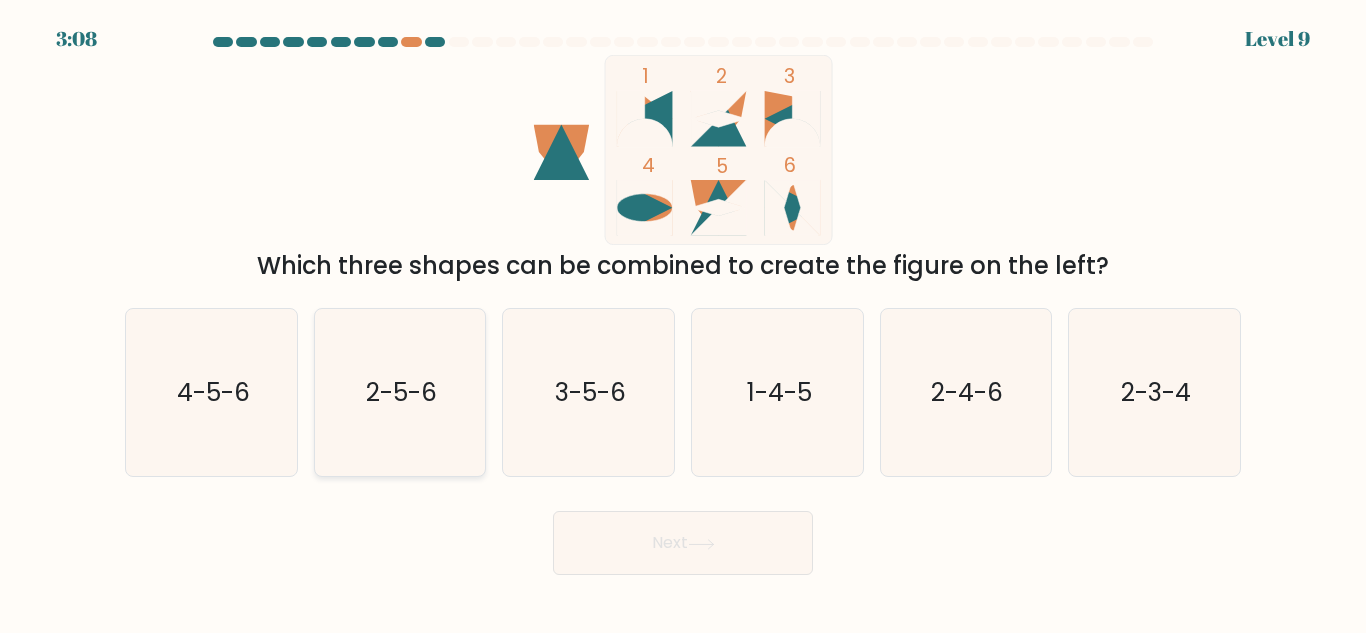 click on "2-5-6" at bounding box center [399, 392] 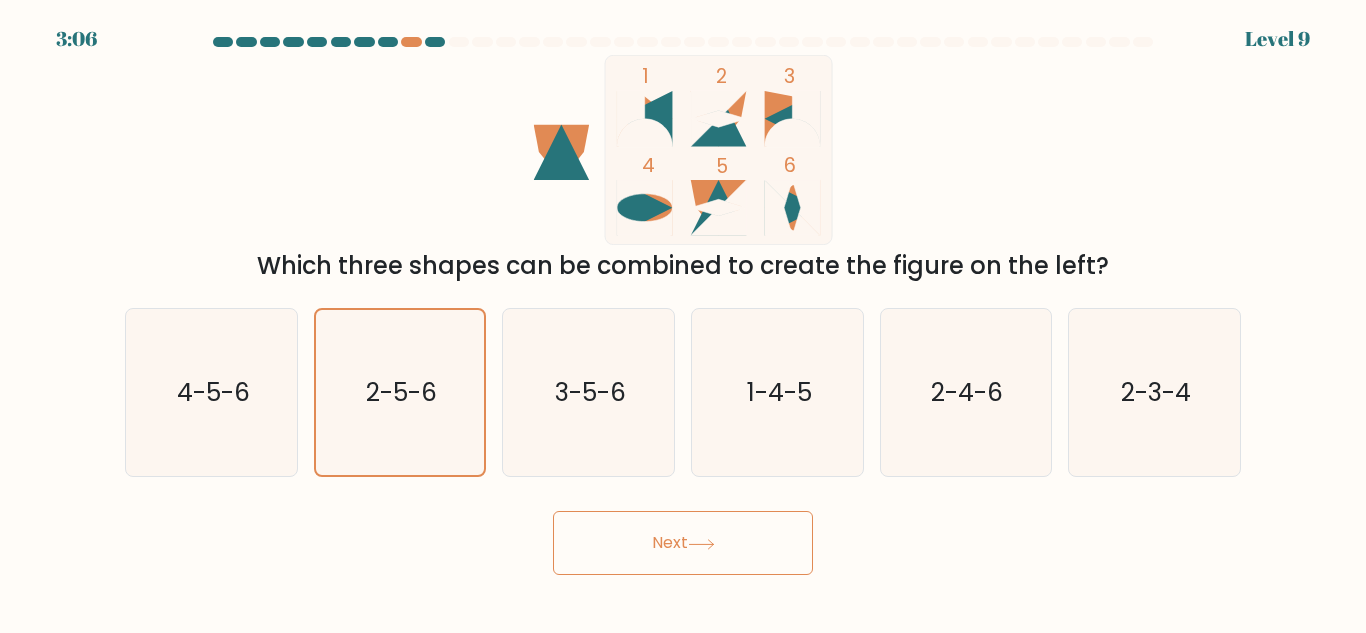 click on "Next" at bounding box center (683, 543) 